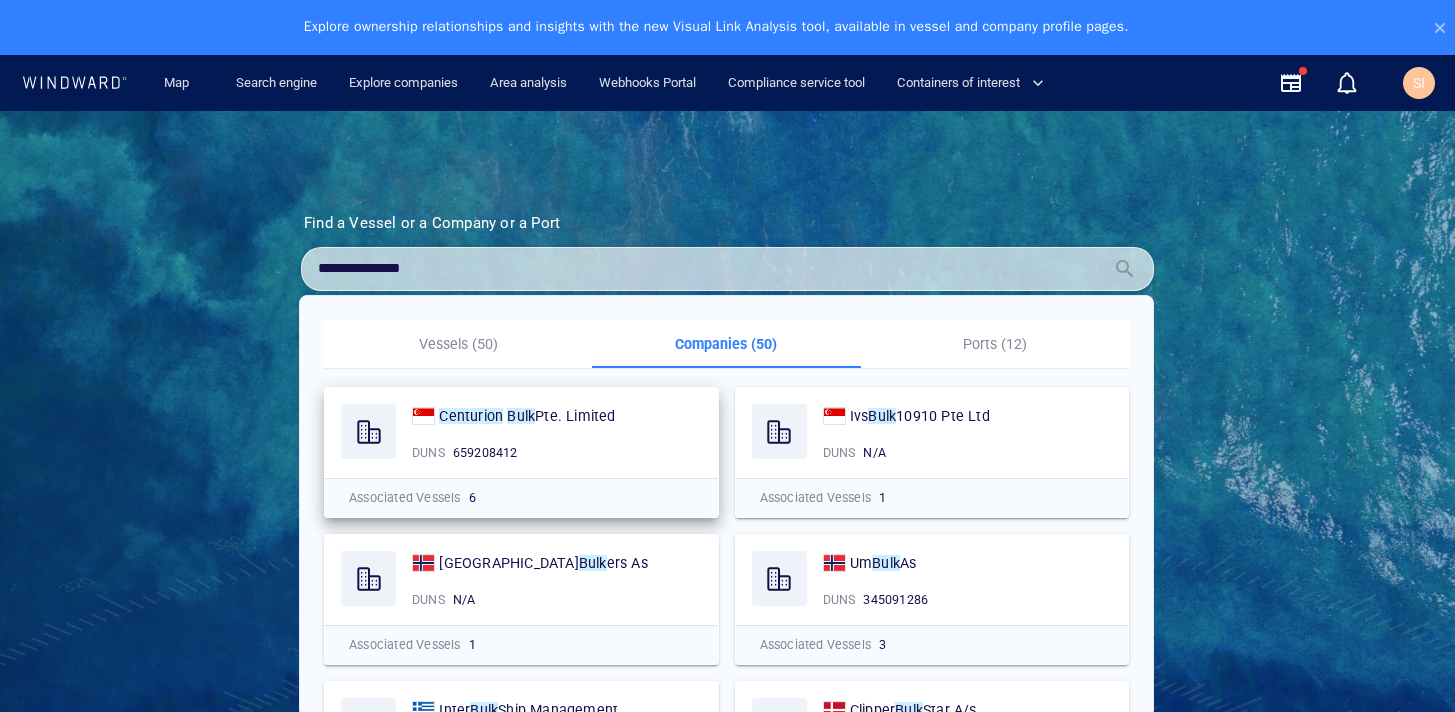 scroll, scrollTop: 55, scrollLeft: 0, axis: vertical 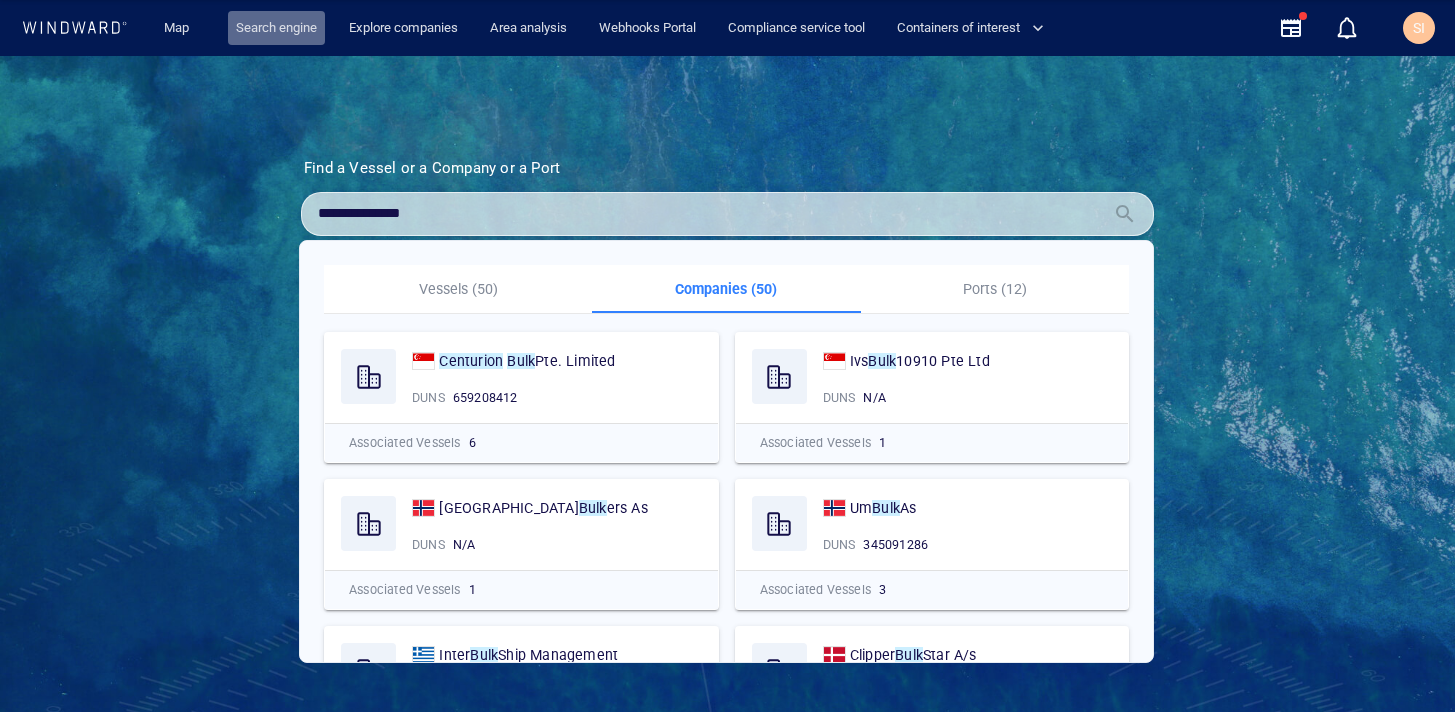 click on "Search engine" at bounding box center [276, 28] 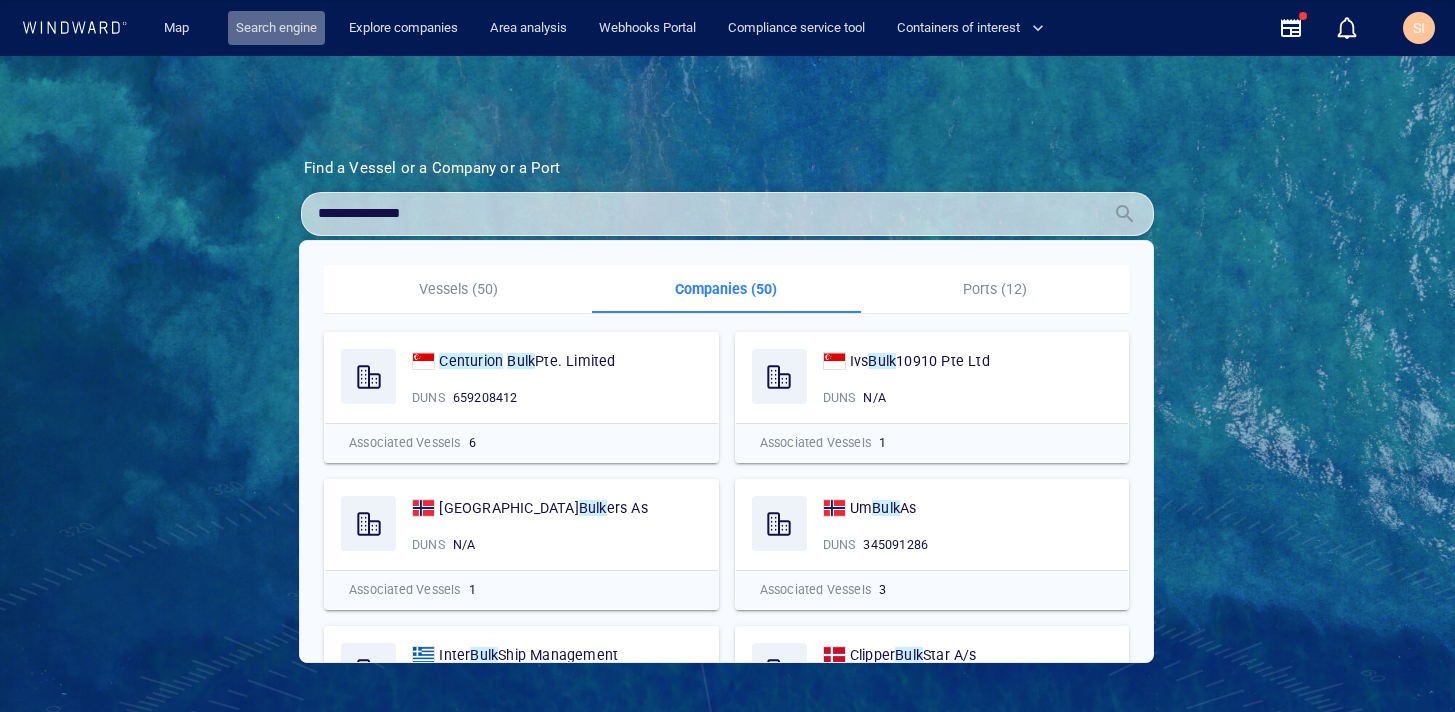 scroll, scrollTop: 0, scrollLeft: 0, axis: both 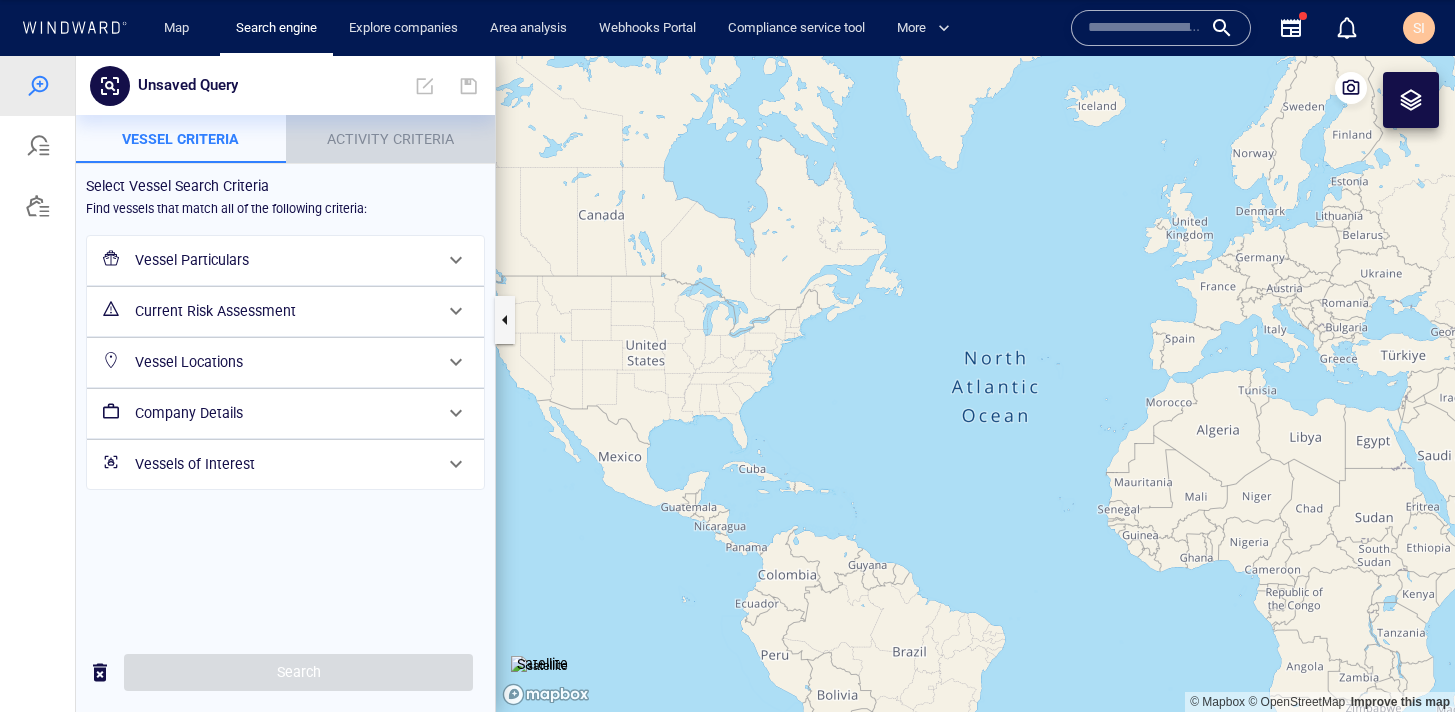 click on "Activity Criteria" at bounding box center [390, 139] 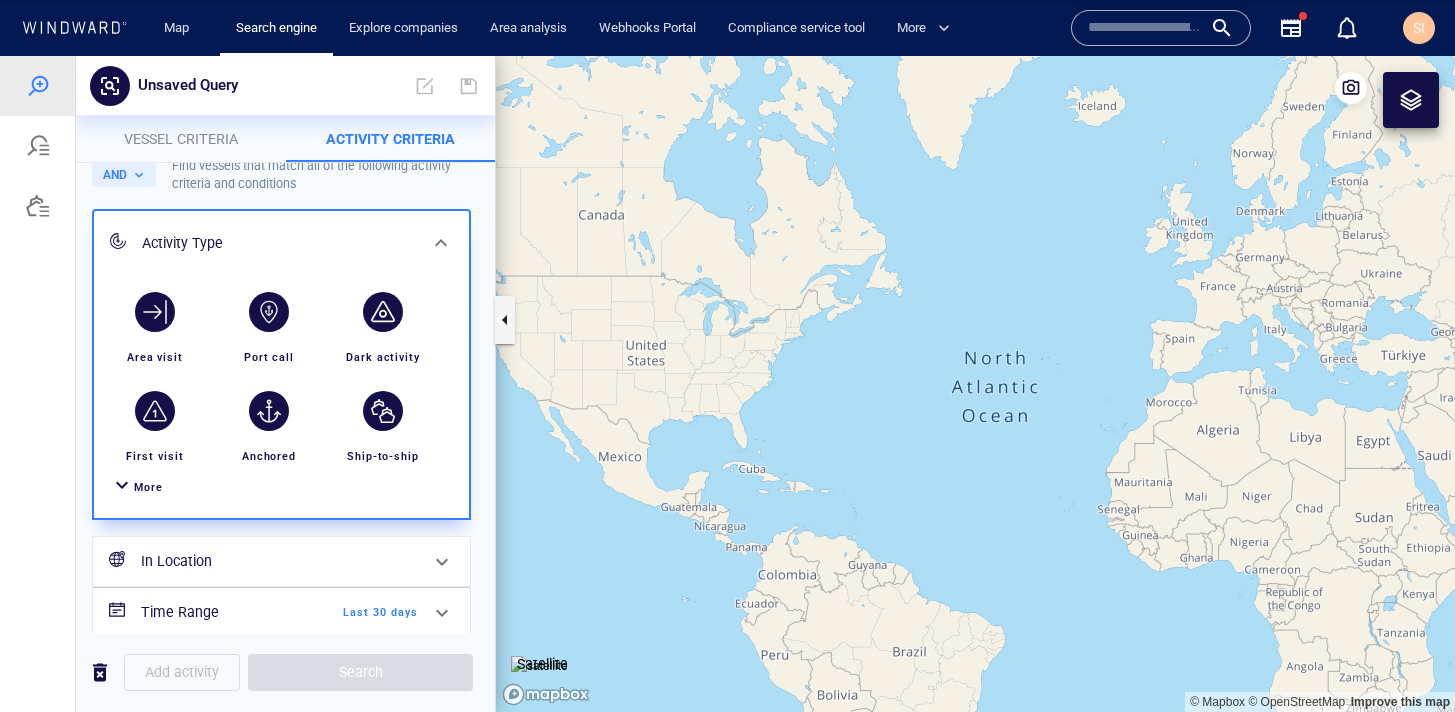 scroll, scrollTop: 70, scrollLeft: 0, axis: vertical 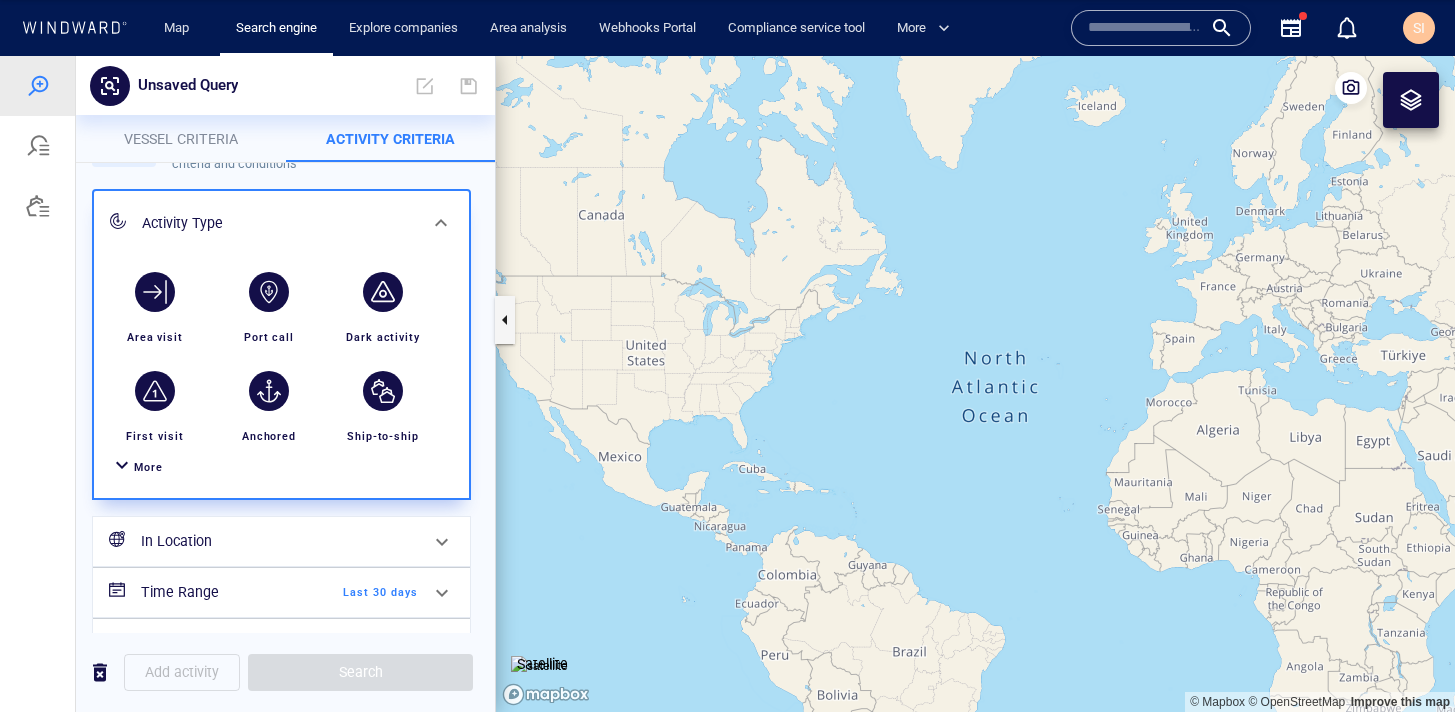 click at bounding box center [122, 467] 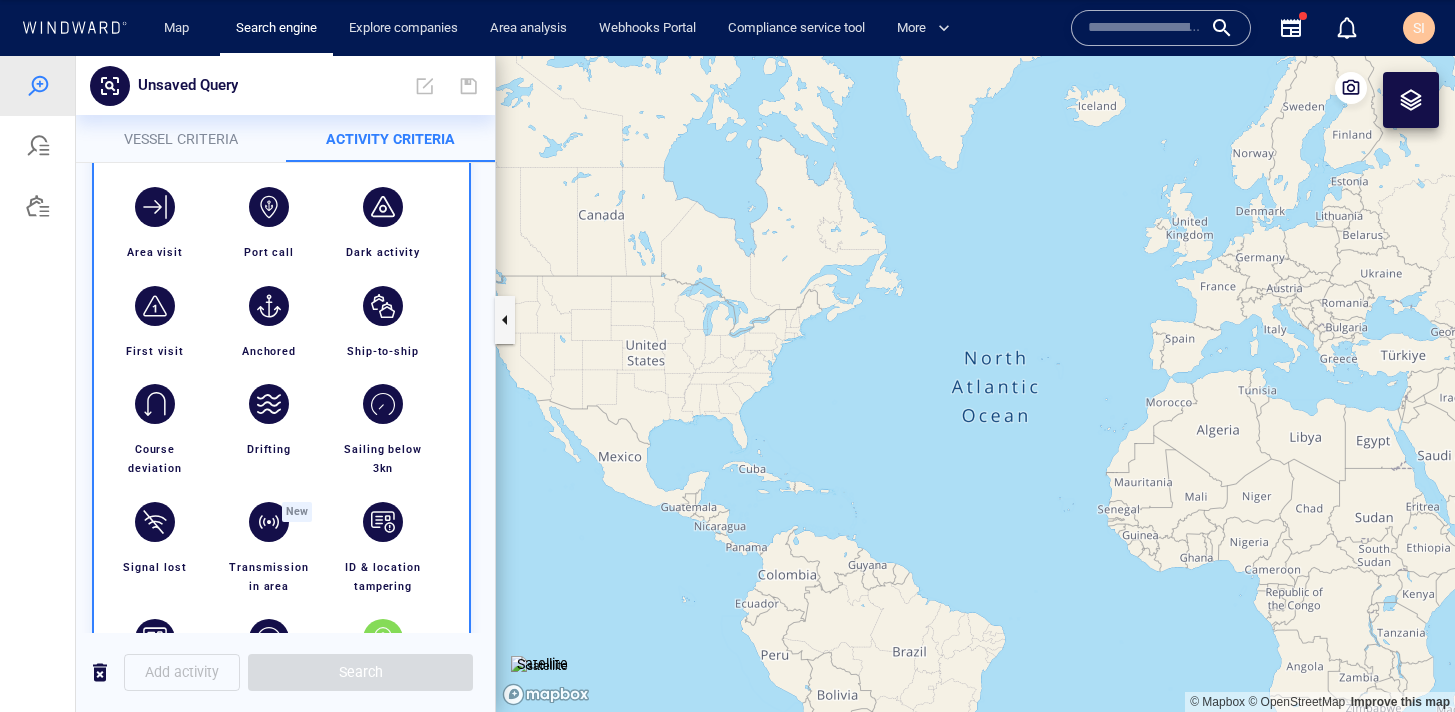 scroll, scrollTop: 152, scrollLeft: 0, axis: vertical 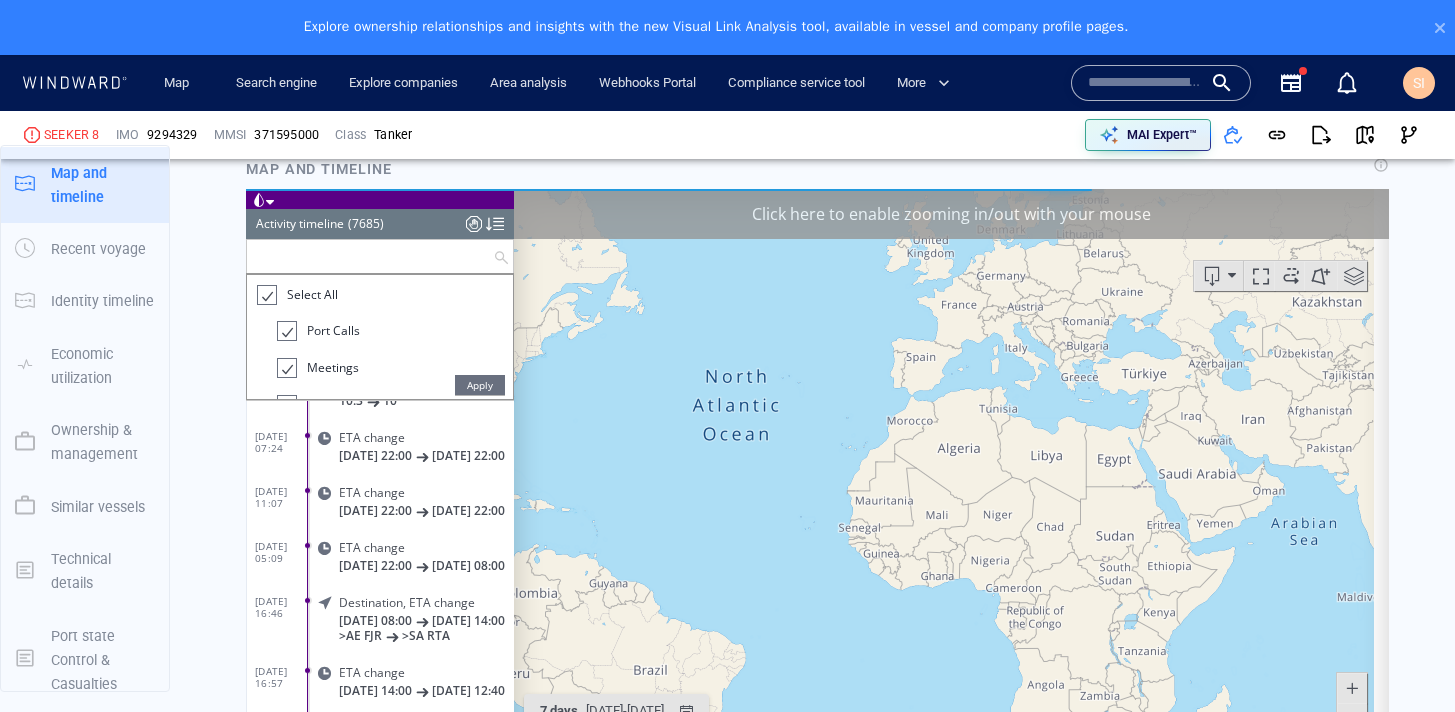 click at bounding box center (370, 256) 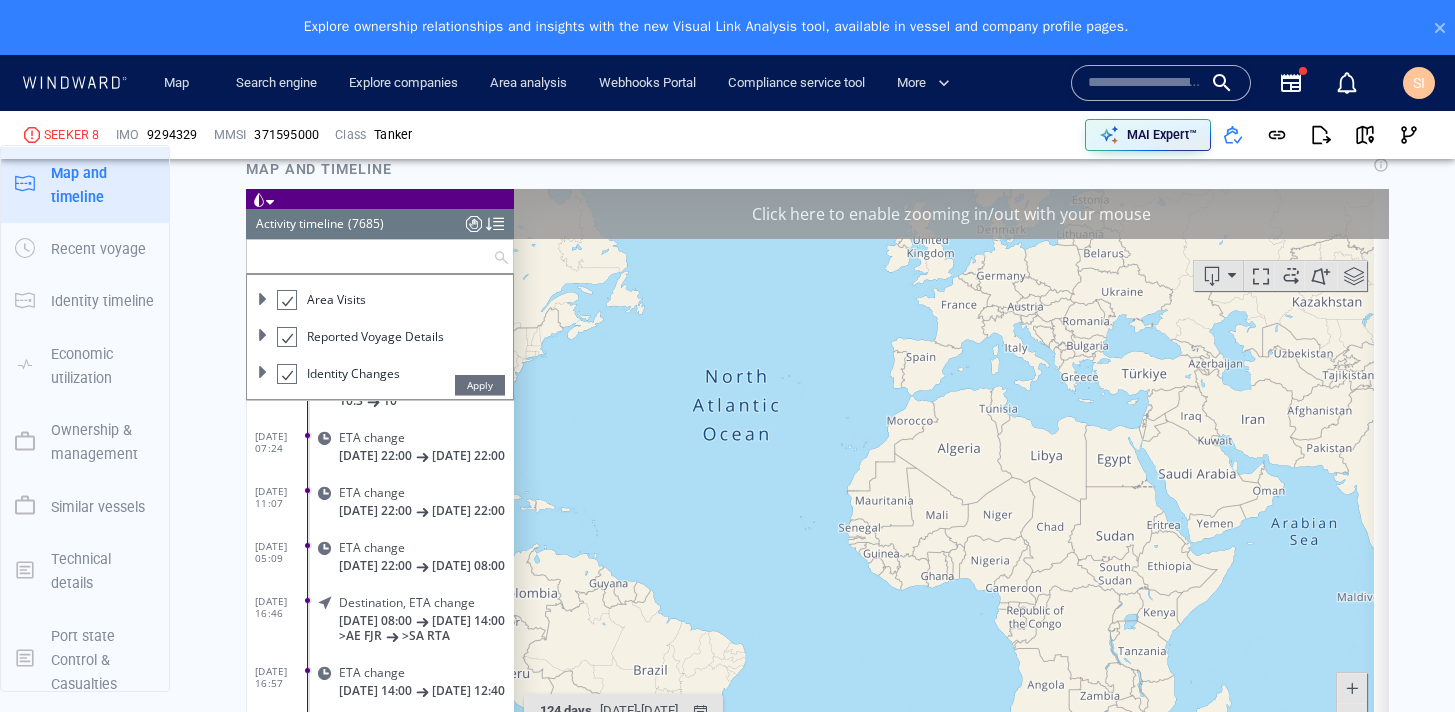 scroll, scrollTop: 161, scrollLeft: 0, axis: vertical 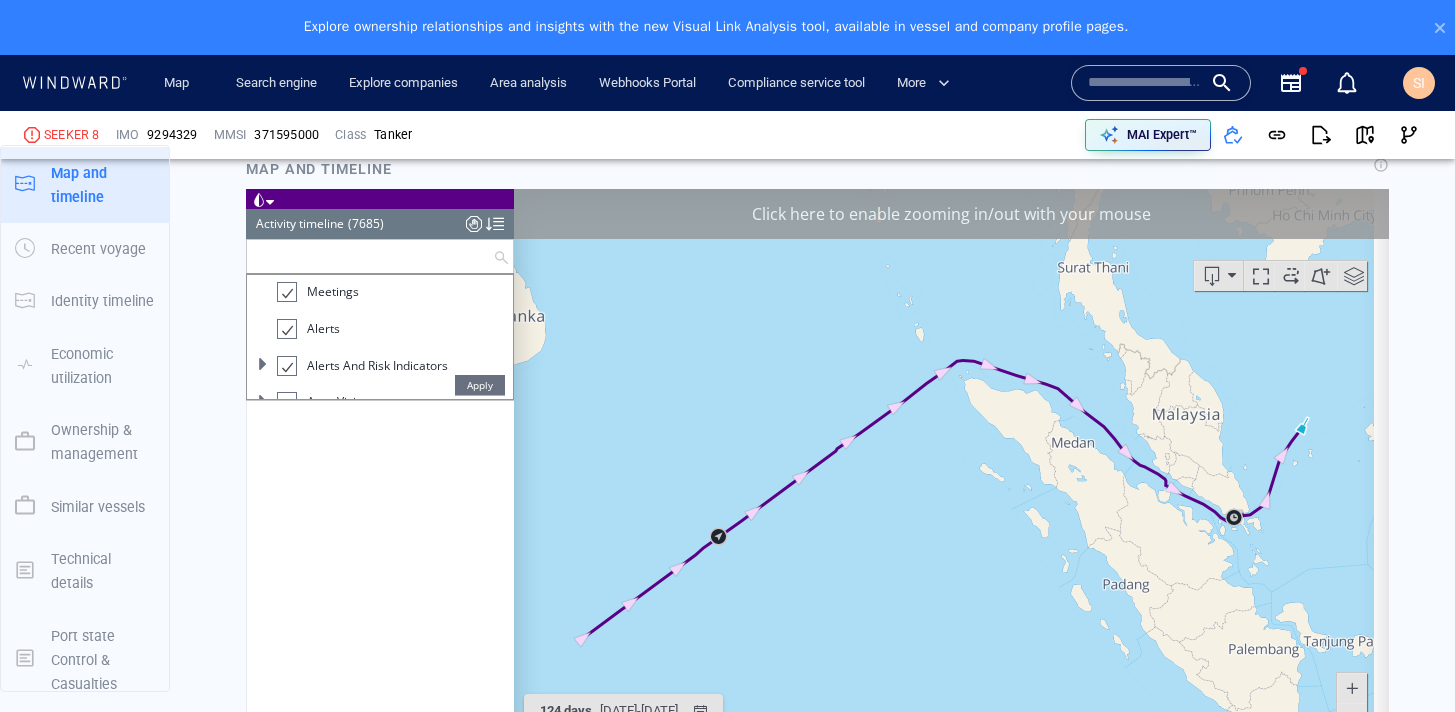 click at bounding box center [263, 364] 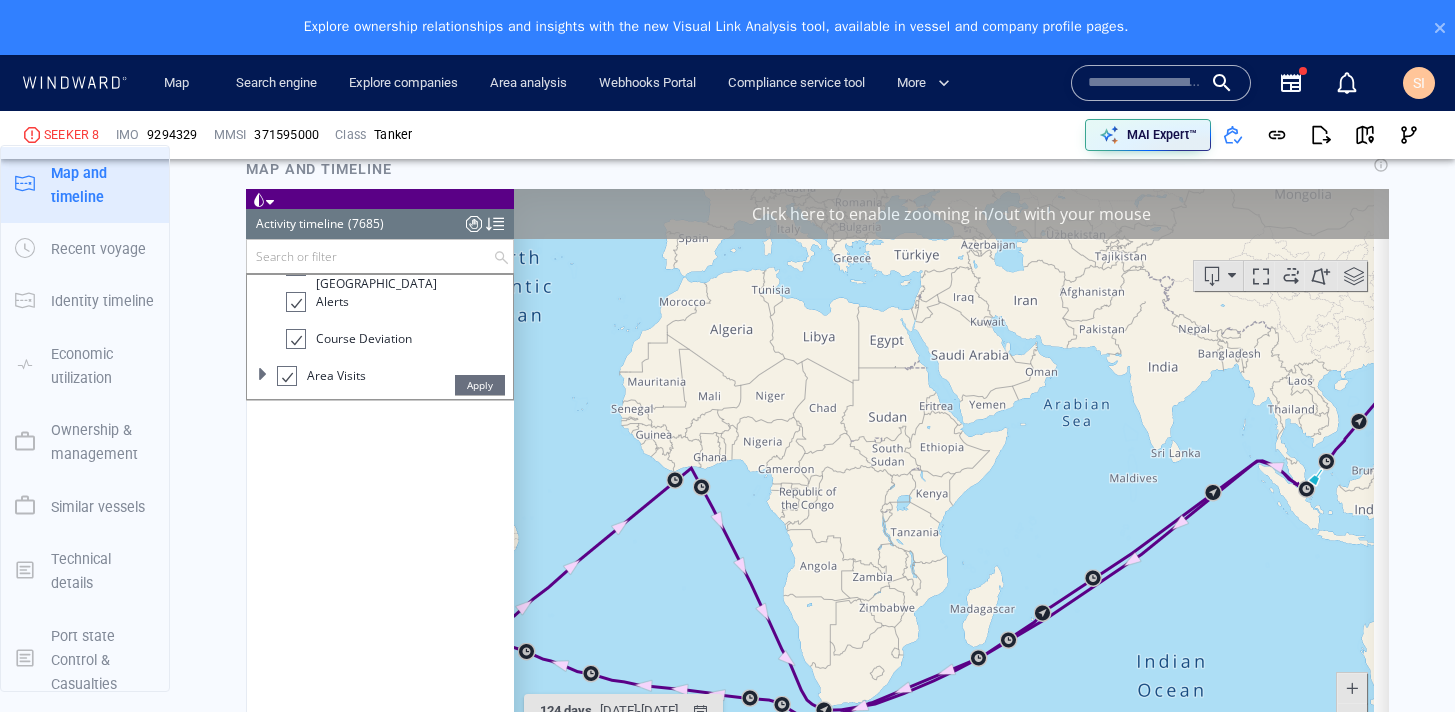 scroll, scrollTop: 0, scrollLeft: 0, axis: both 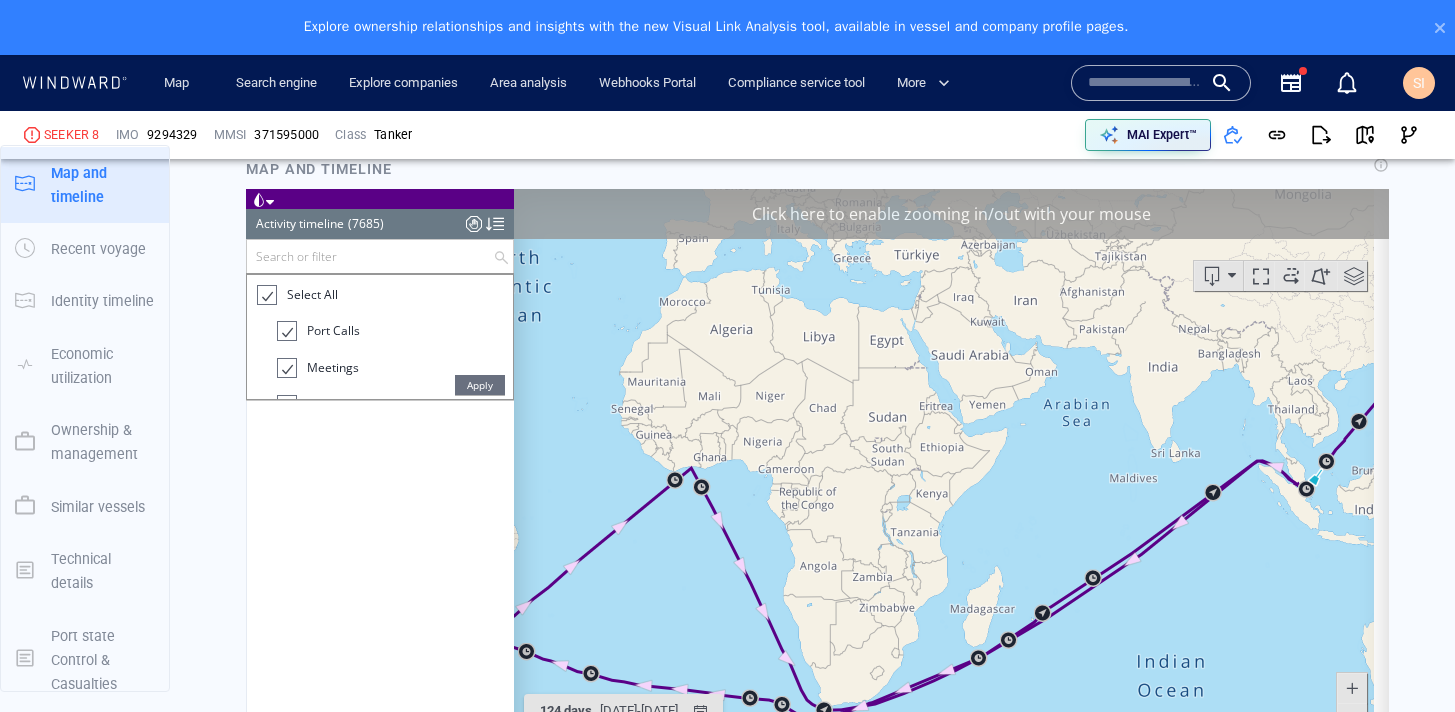 click at bounding box center [266, 295] 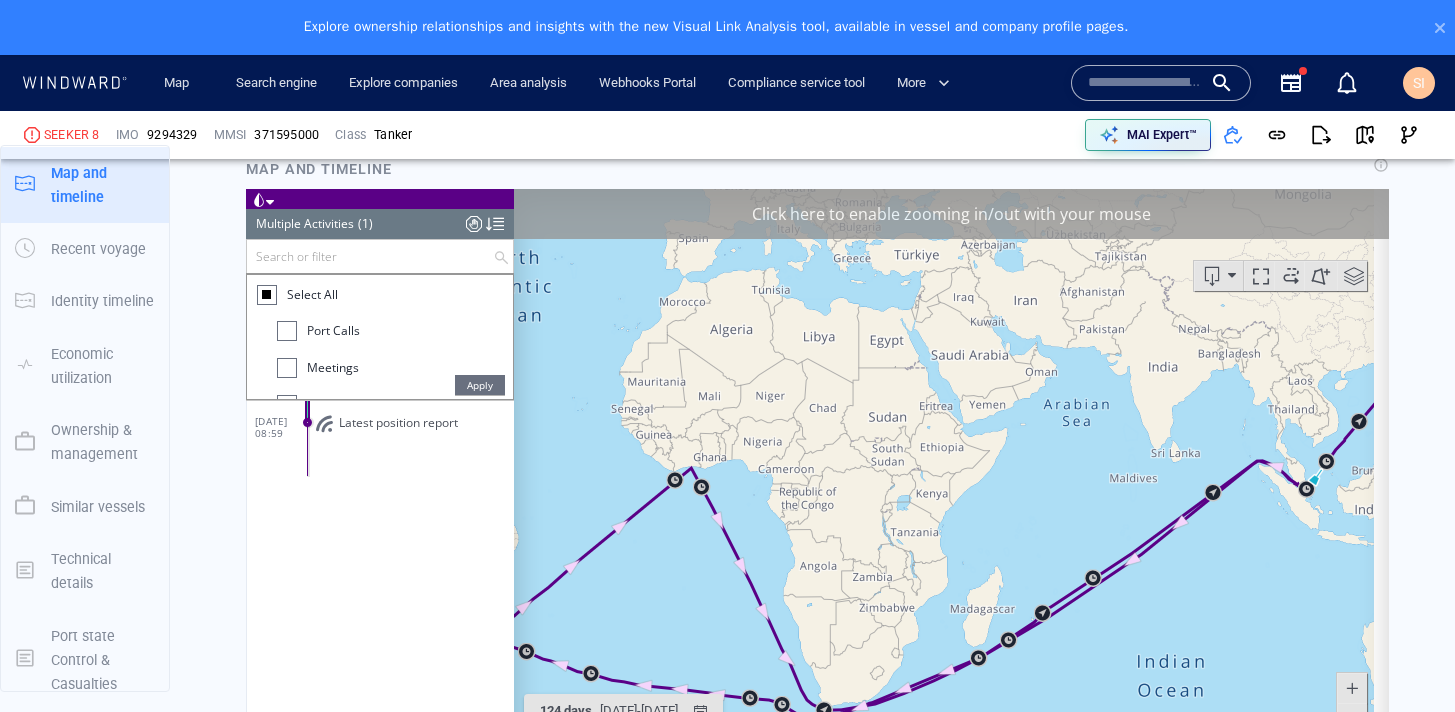 scroll, scrollTop: 0, scrollLeft: 0, axis: both 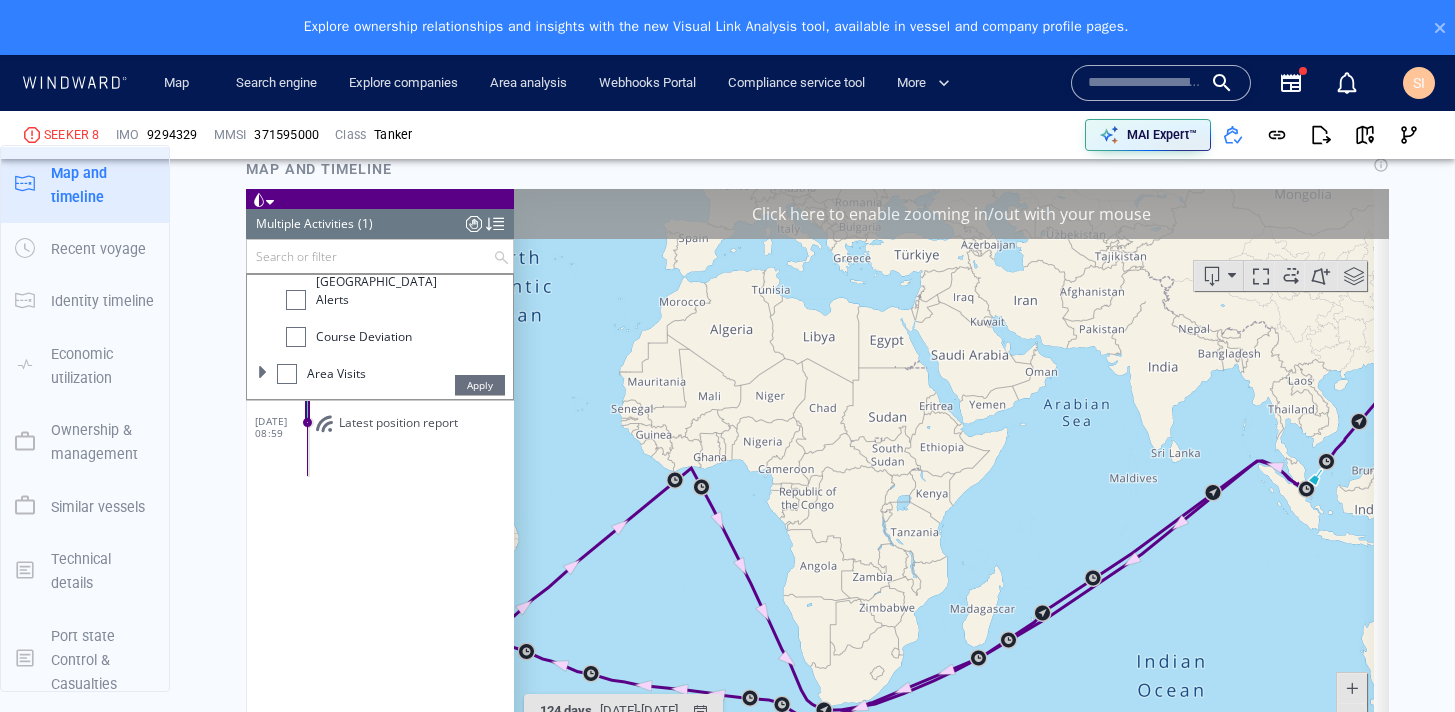 click at bounding box center [296, 337] 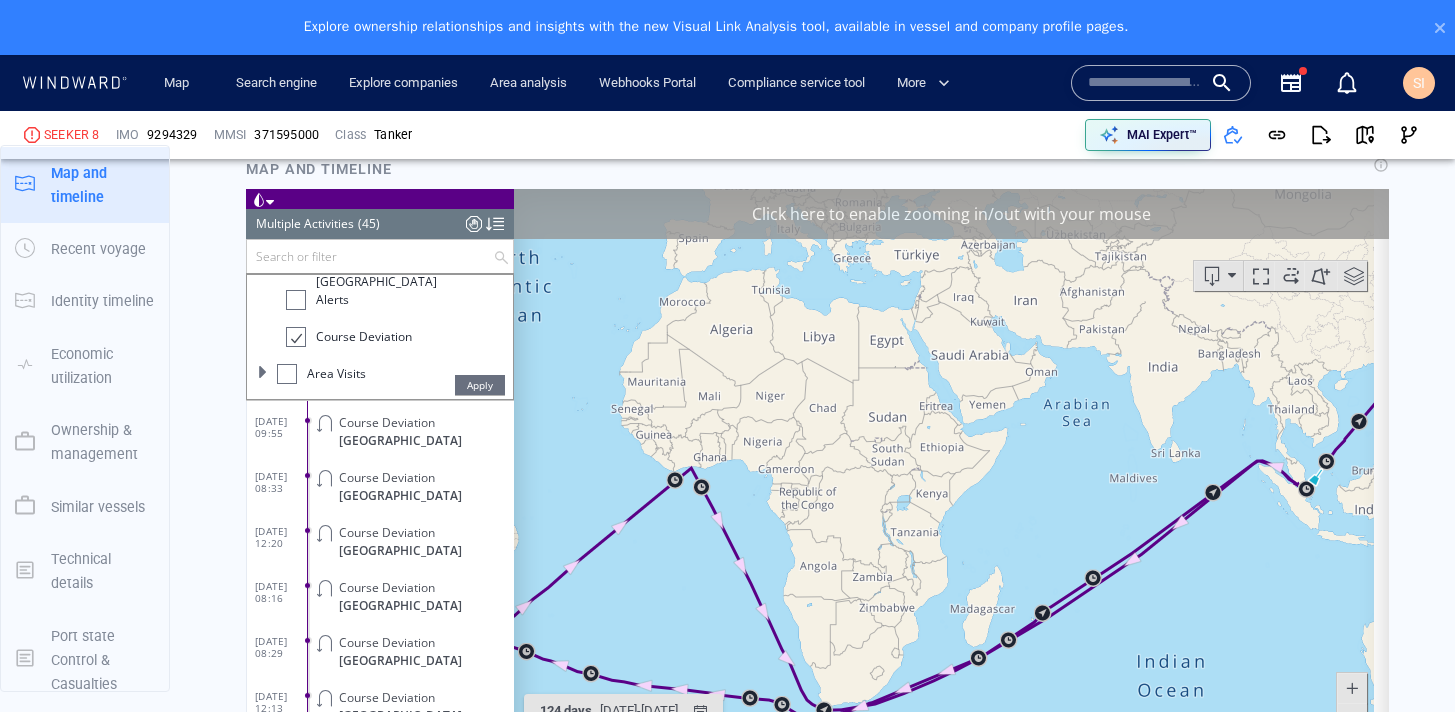 click on "Apply" at bounding box center [480, 385] 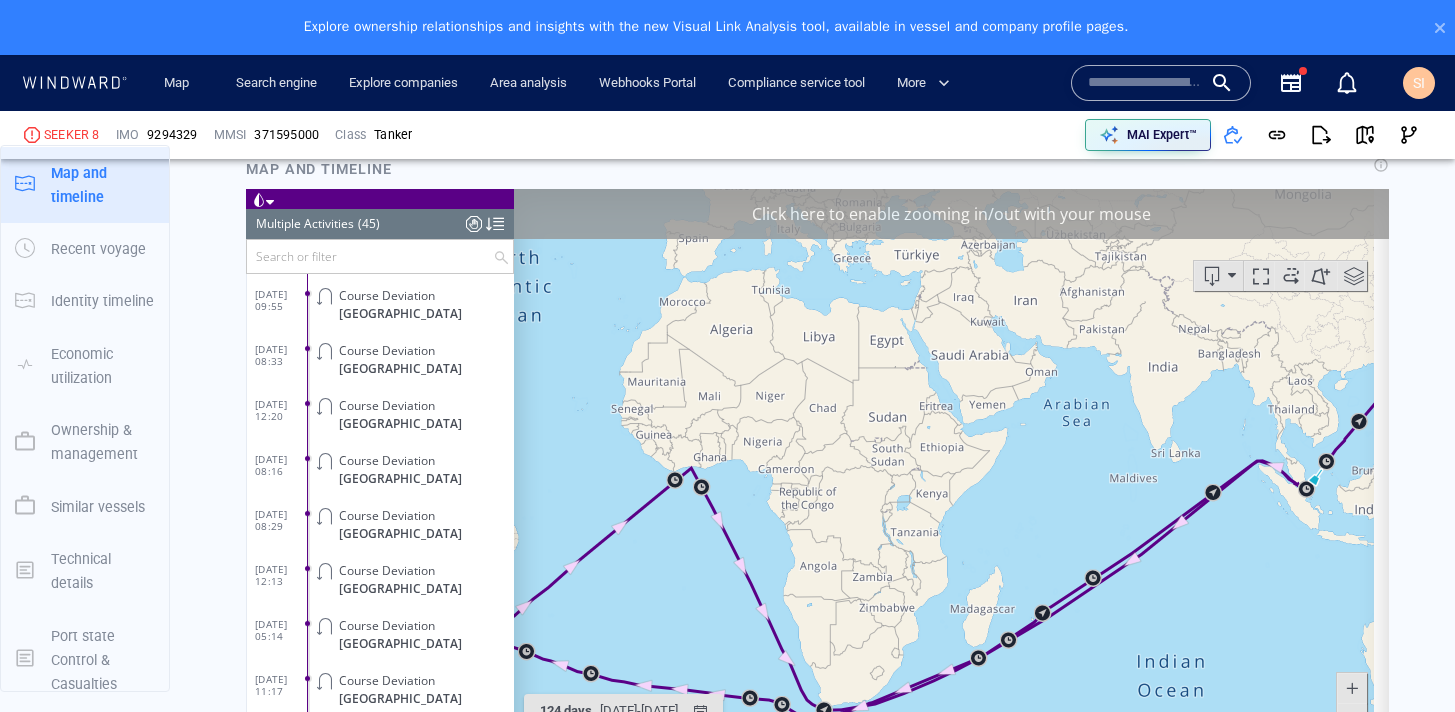 click on "Japan" 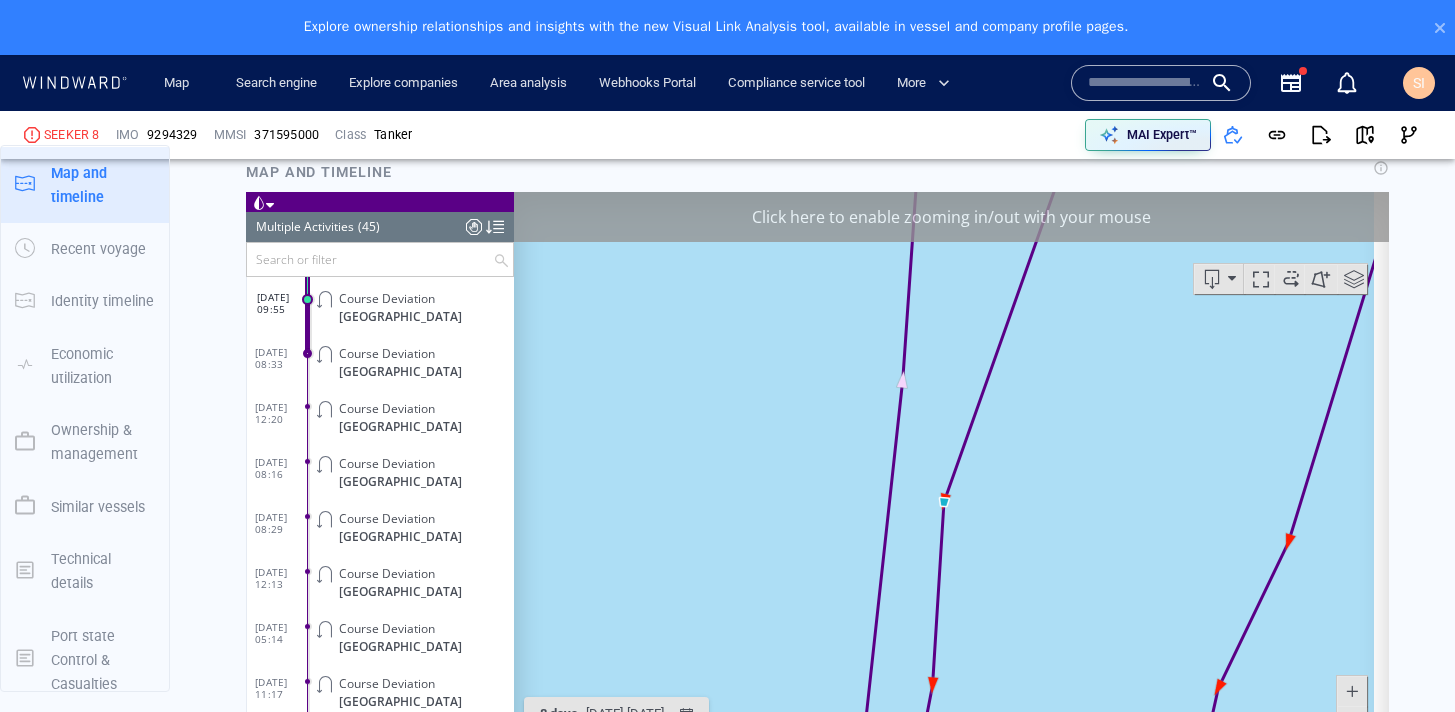 scroll, scrollTop: 2024, scrollLeft: 0, axis: vertical 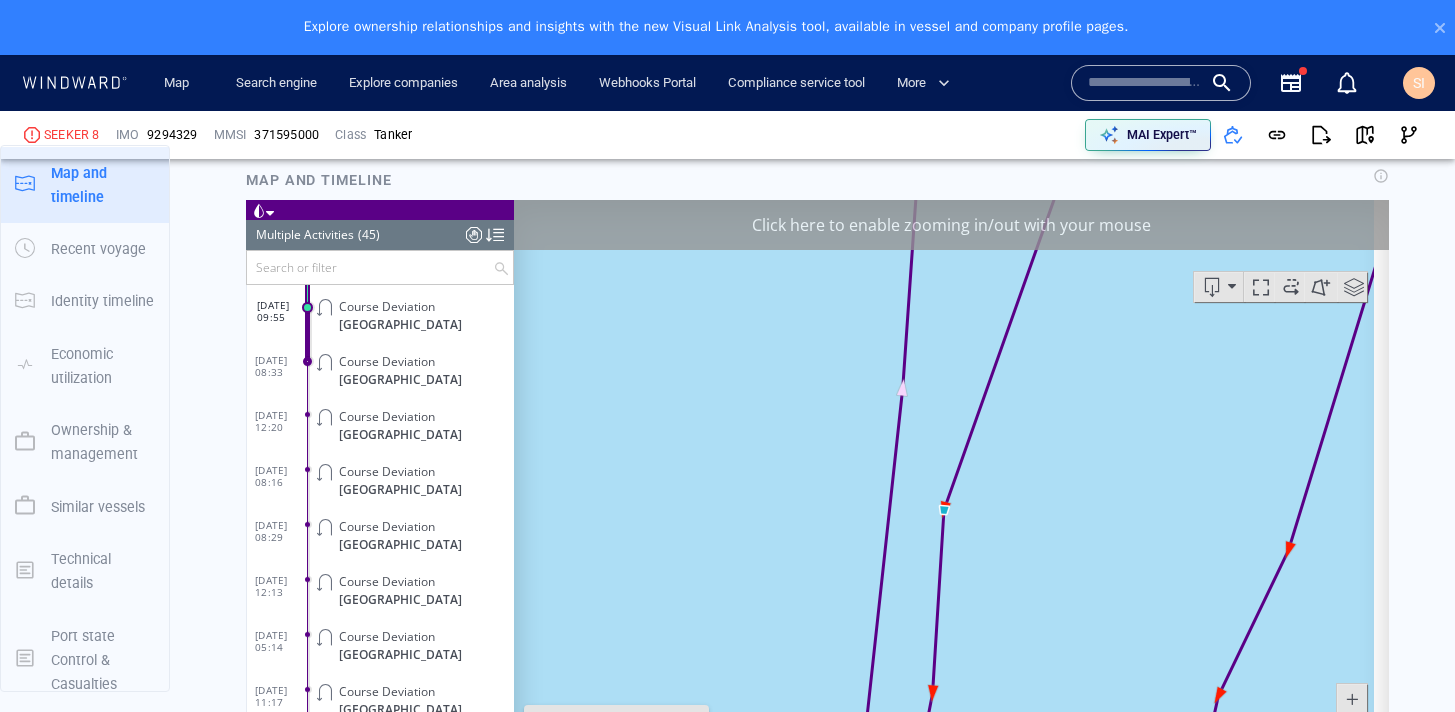 click on "Click here to enable zooming in/out with your mouse" at bounding box center (951, 225) 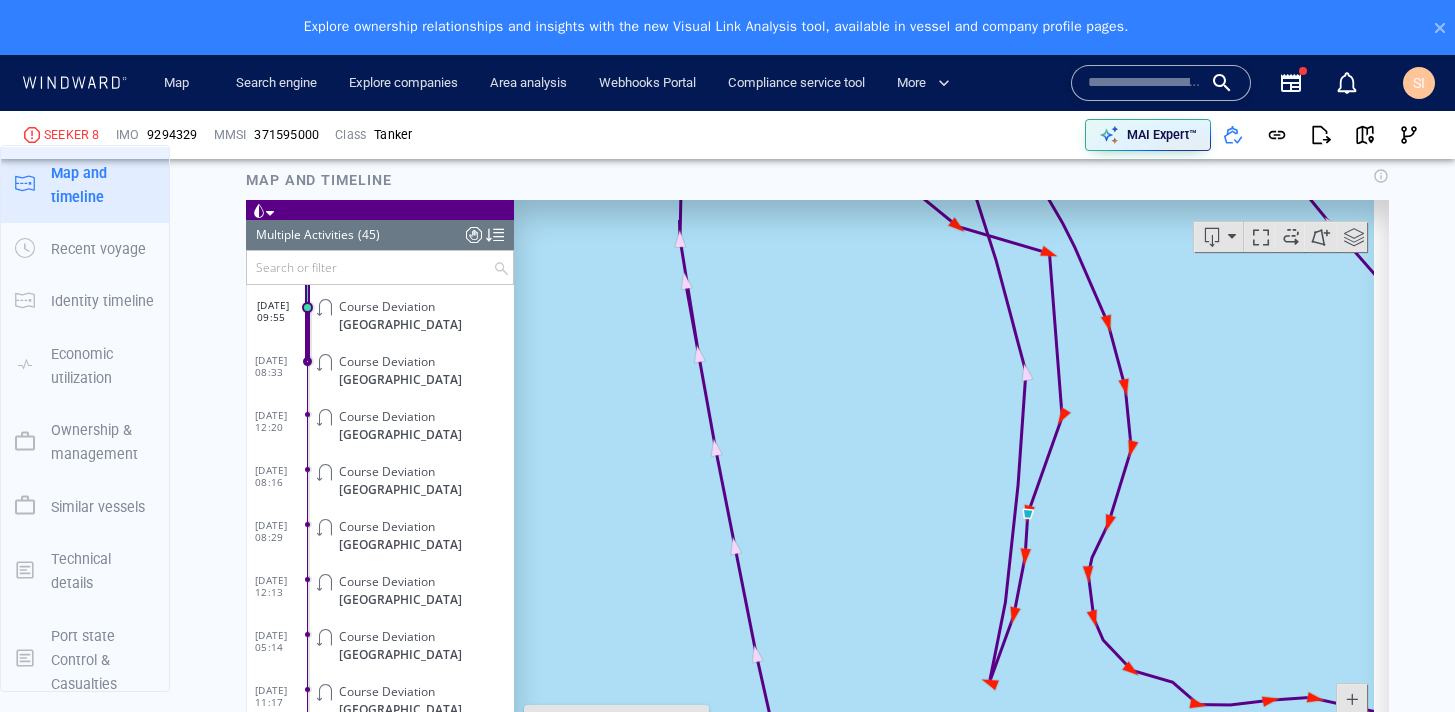 drag, startPoint x: 1075, startPoint y: 488, endPoint x: 1041, endPoint y: 654, distance: 169.44615 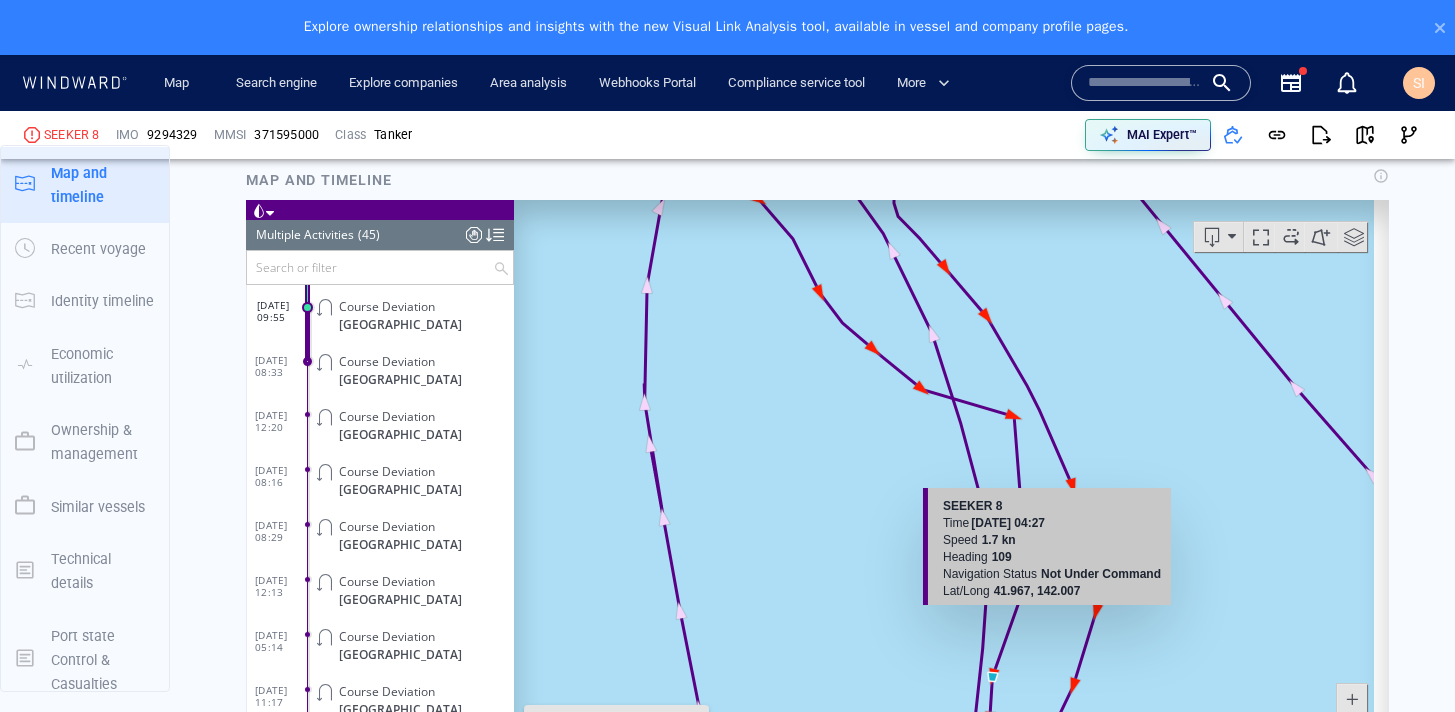 drag, startPoint x: 993, startPoint y: 430, endPoint x: 1026, endPoint y: 628, distance: 200.73117 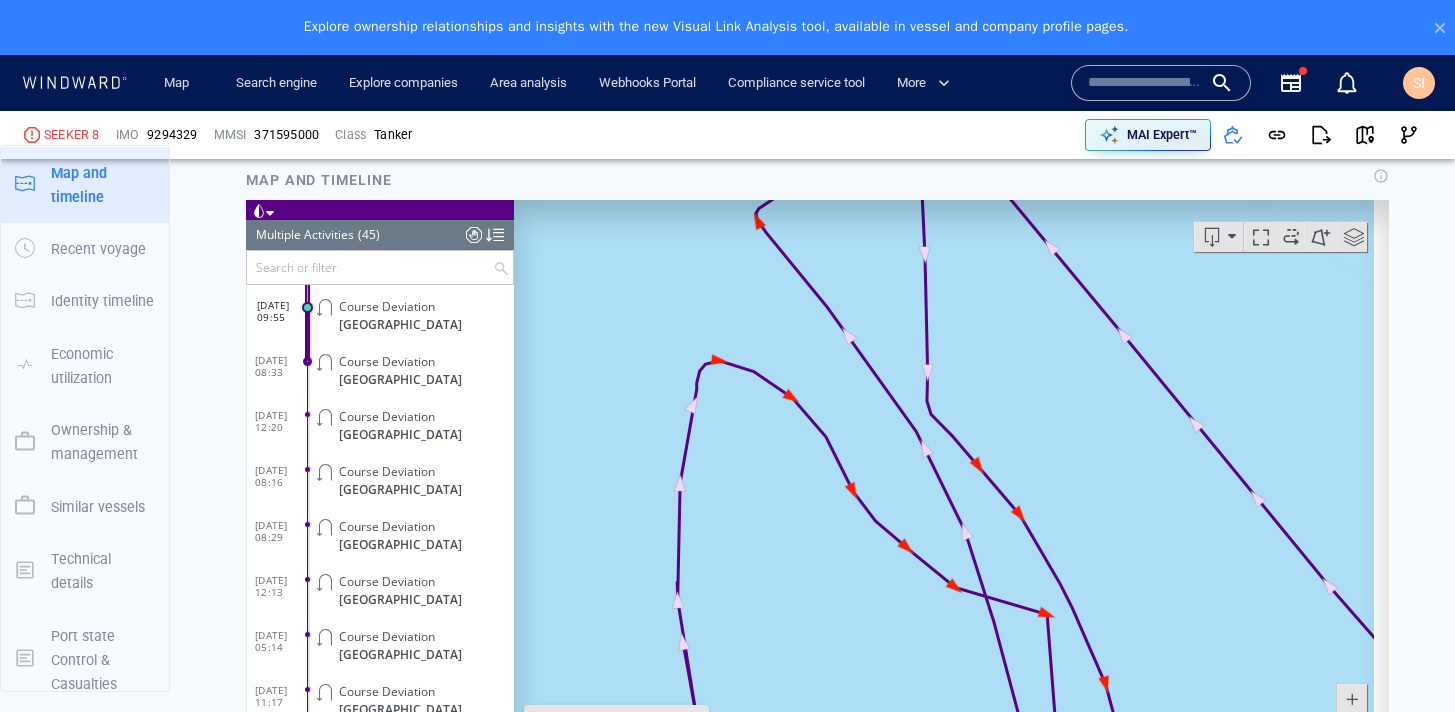 drag, startPoint x: 890, startPoint y: 383, endPoint x: 932, endPoint y: 559, distance: 180.94199 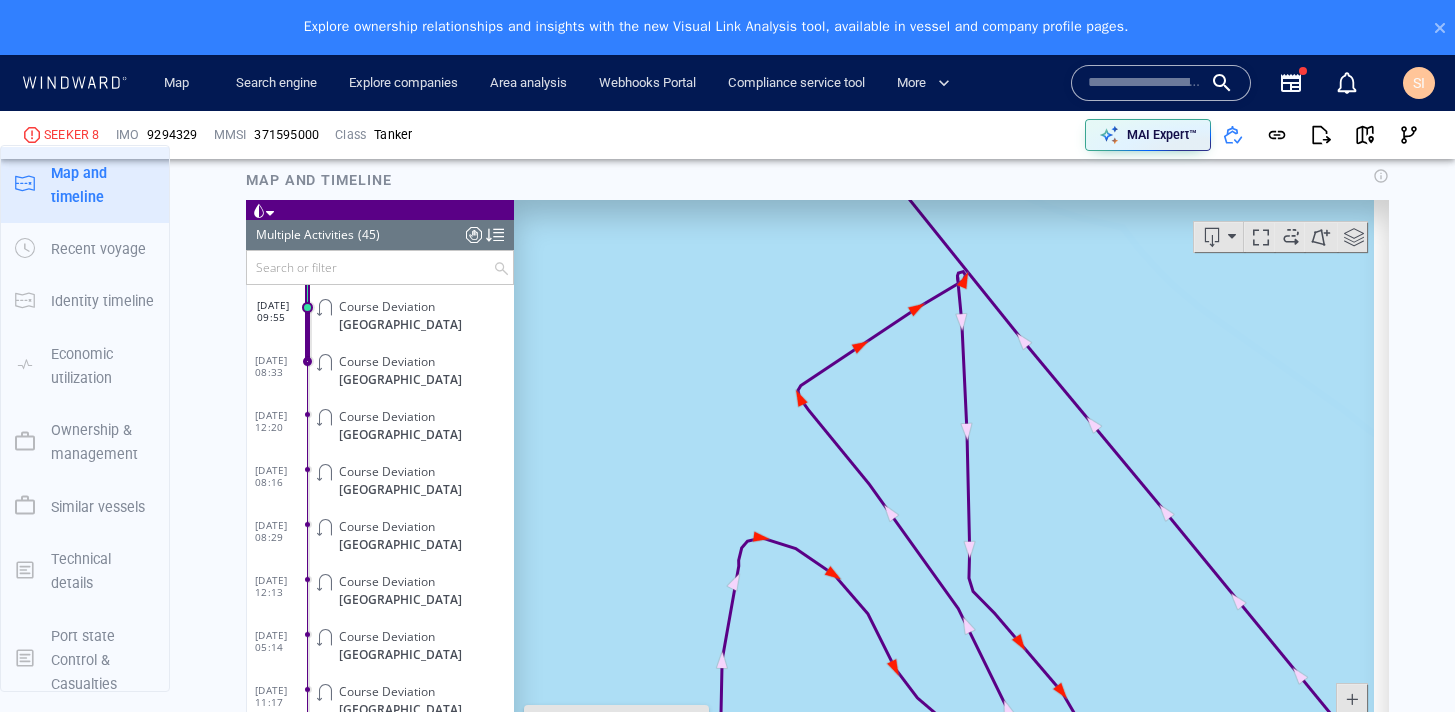 click on "Japan" 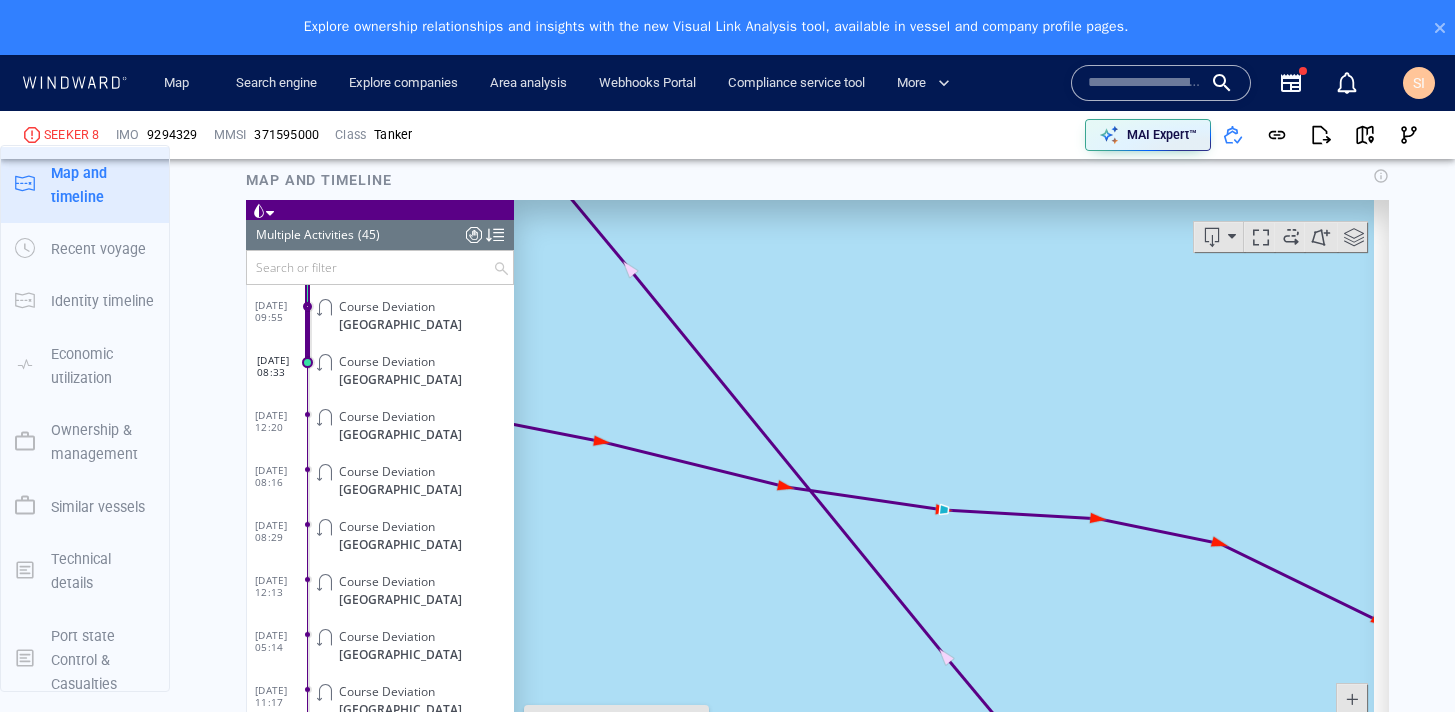 click on "Course Deviation Japan" 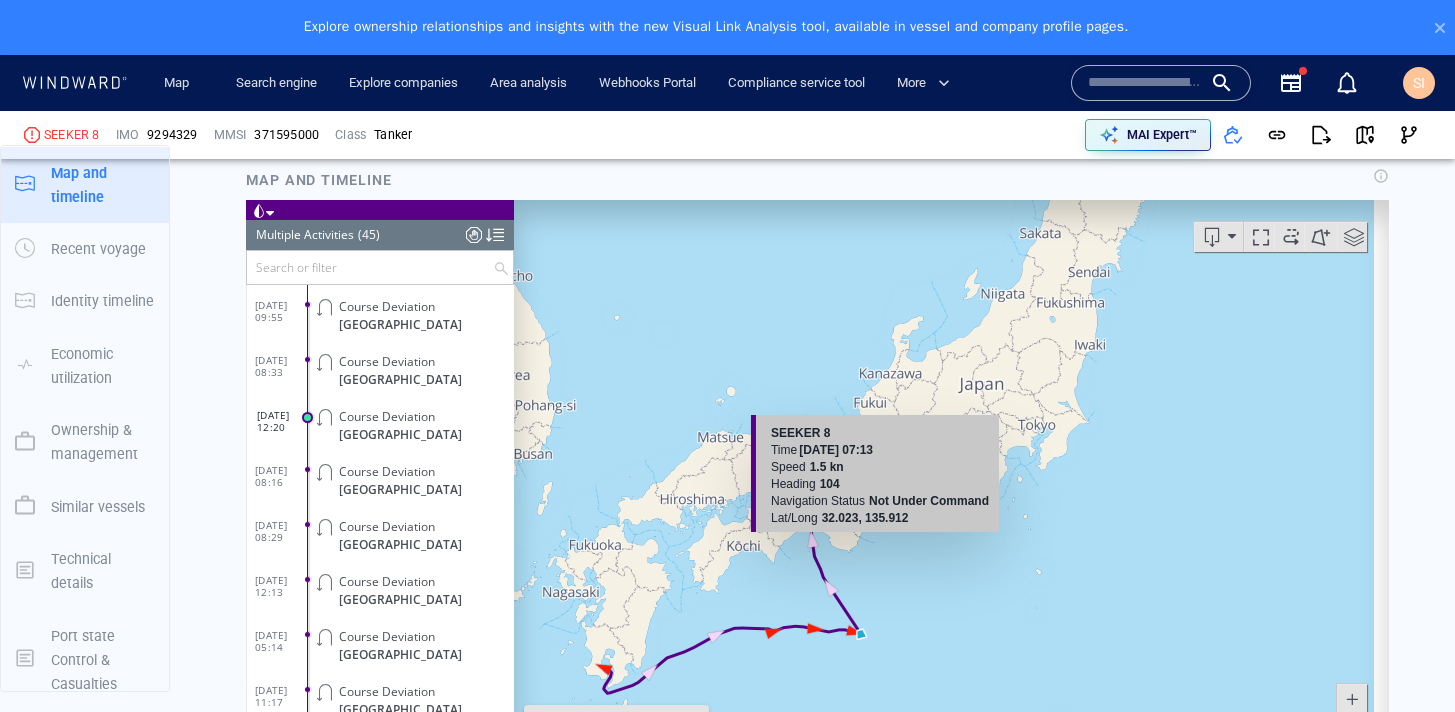 drag, startPoint x: 852, startPoint y: 623, endPoint x: 873, endPoint y: 533, distance: 92.417534 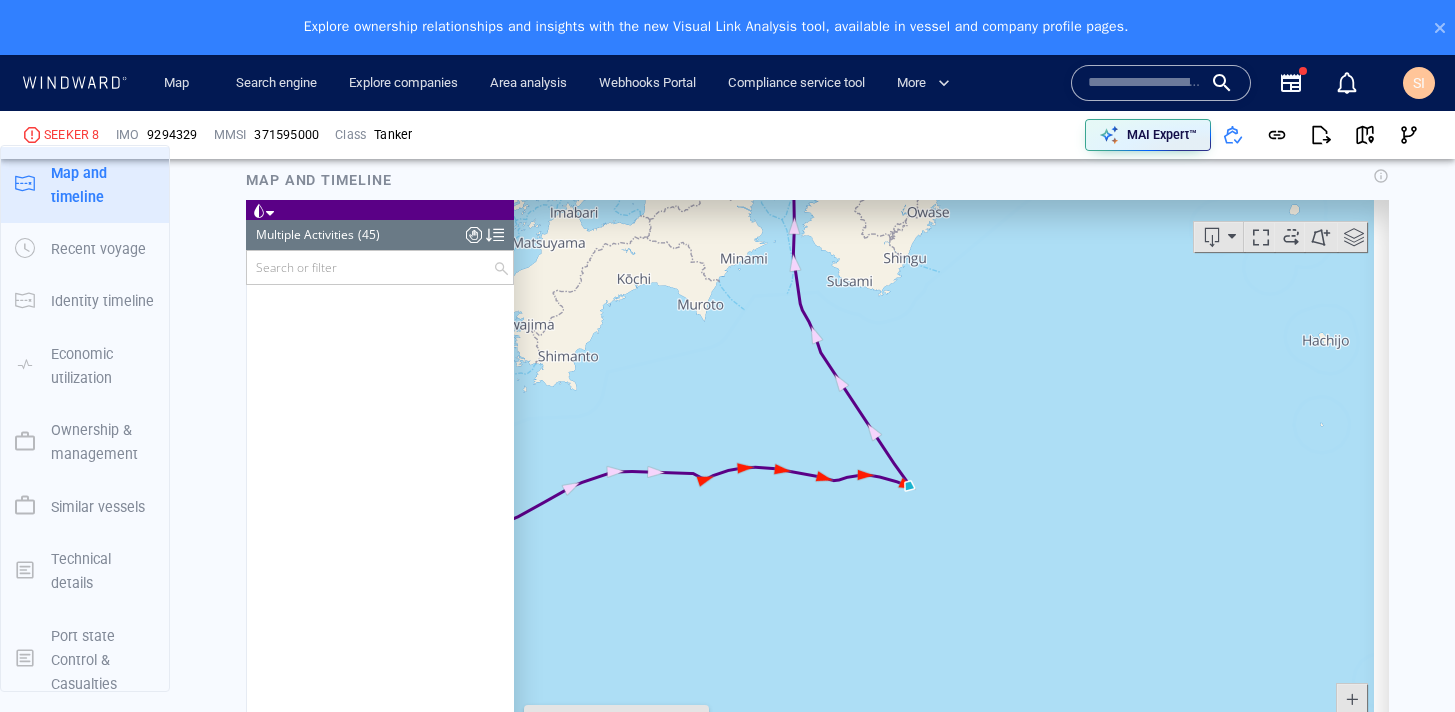scroll, scrollTop: 0, scrollLeft: 0, axis: both 